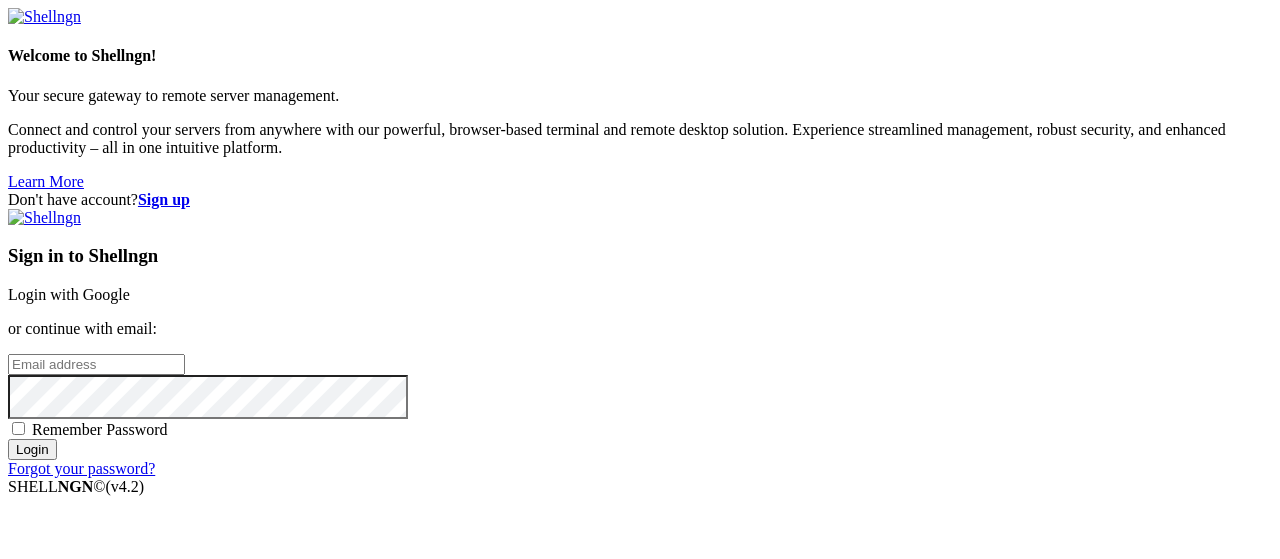 scroll, scrollTop: 0, scrollLeft: 0, axis: both 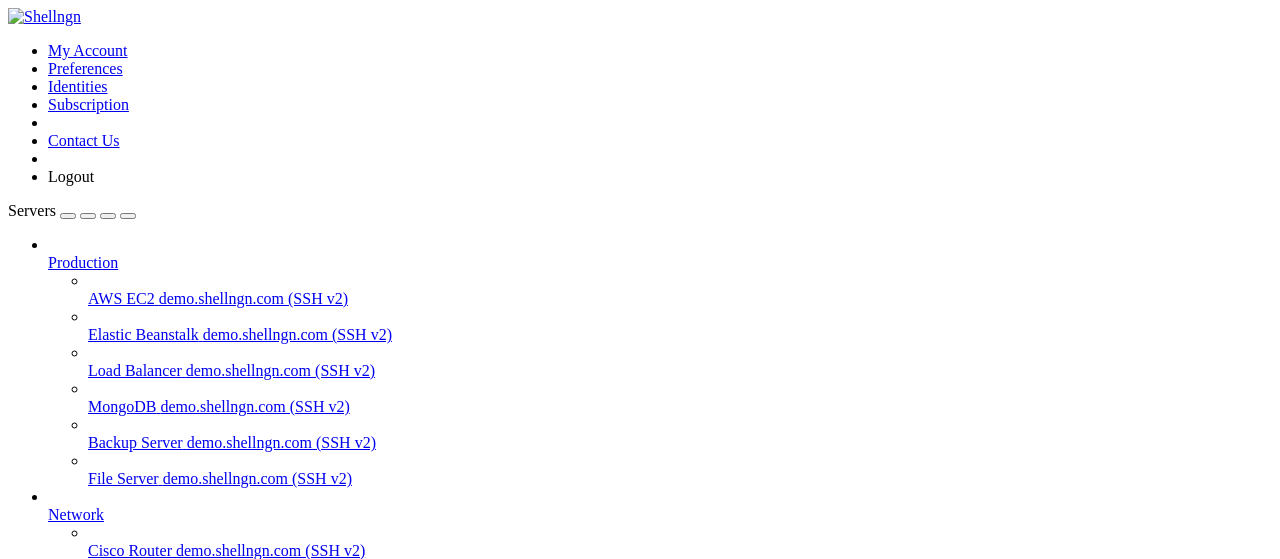 click on "apibypass" at bounding box center [79, 694] 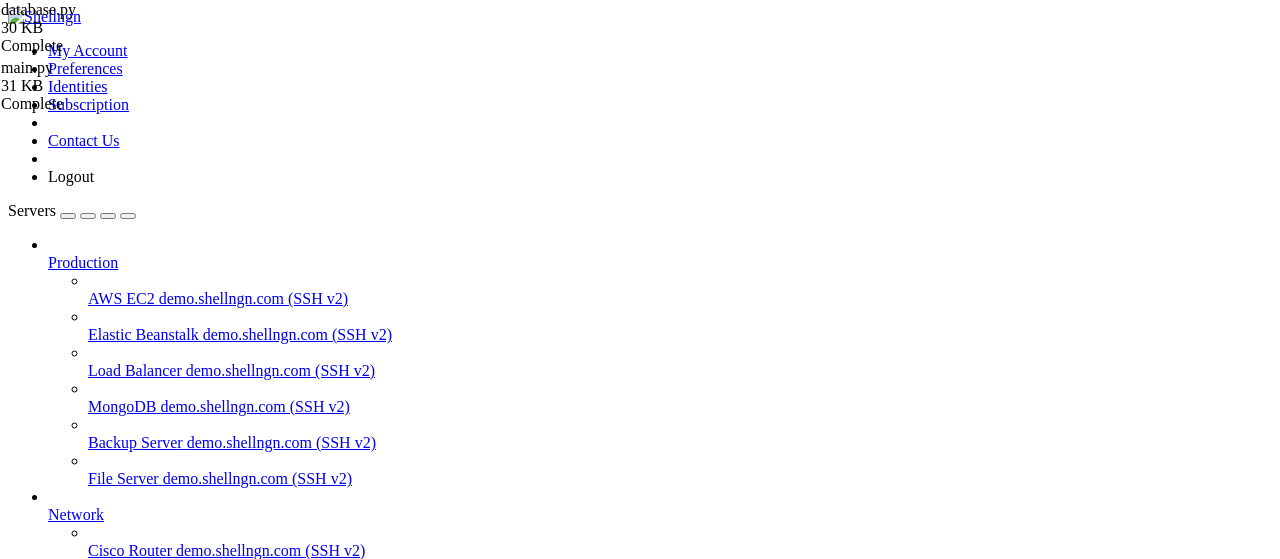 click at bounding box center (16, 1752) 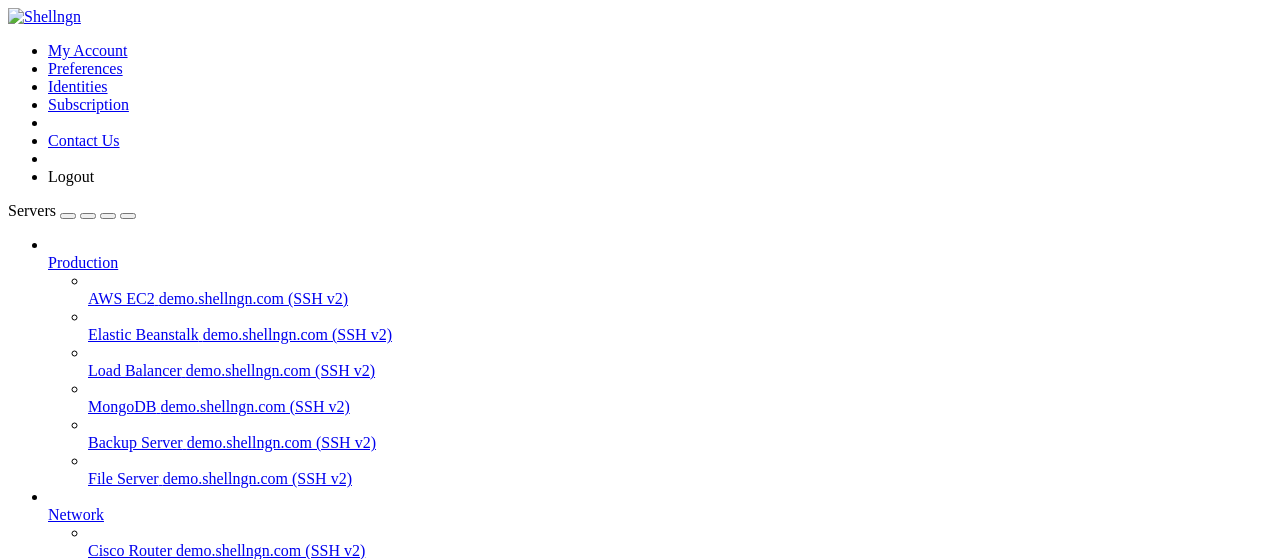 click on "apibypass" at bounding box center (79, 870) 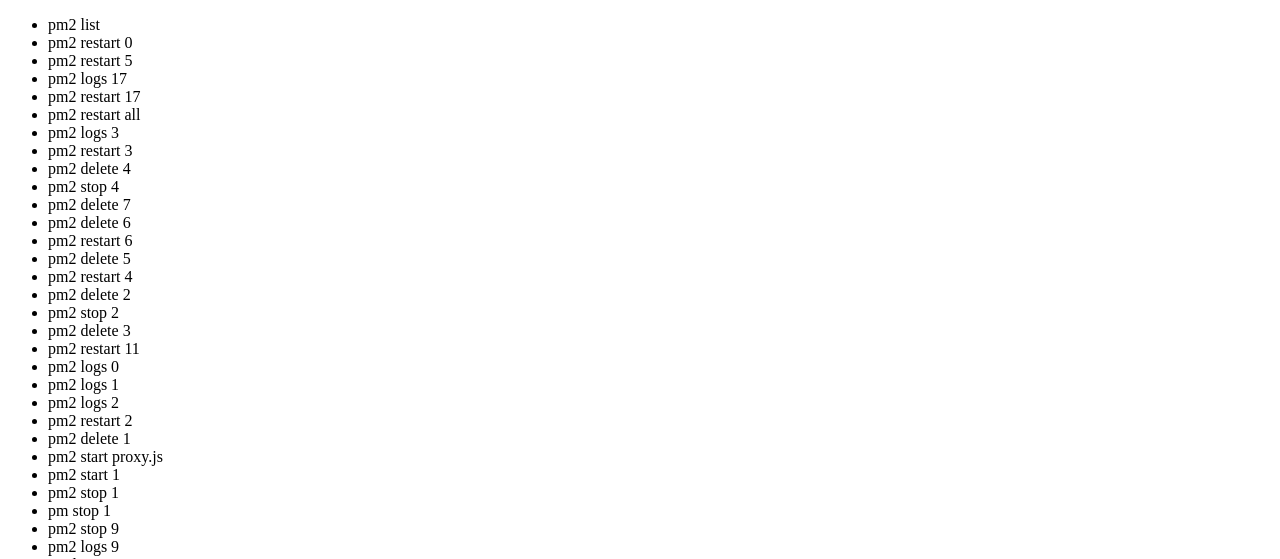 drag, startPoint x: 254, startPoint y: 2528, endPoint x: 267, endPoint y: 2564, distance: 38.27532 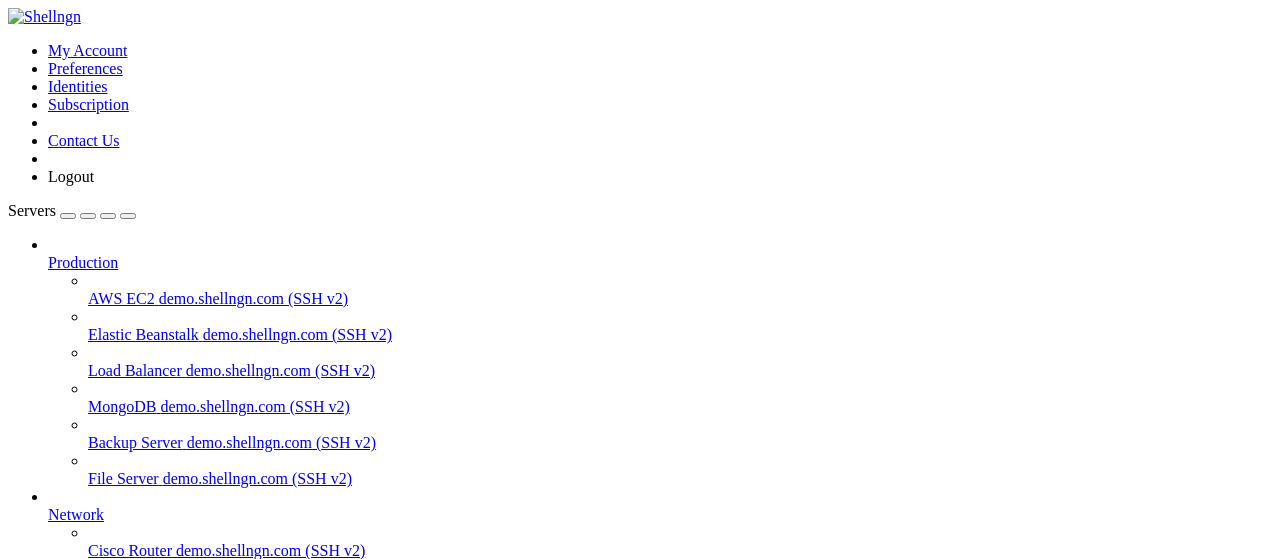 scroll, scrollTop: 869, scrollLeft: 0, axis: vertical 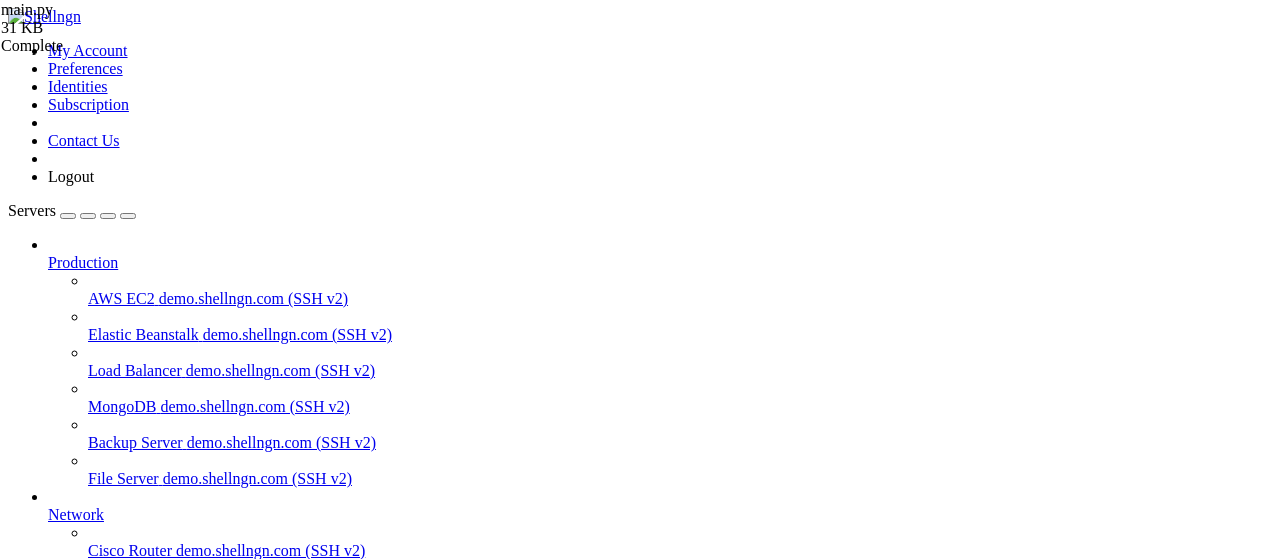 click on "apibypass" at bounding box center [79, 870] 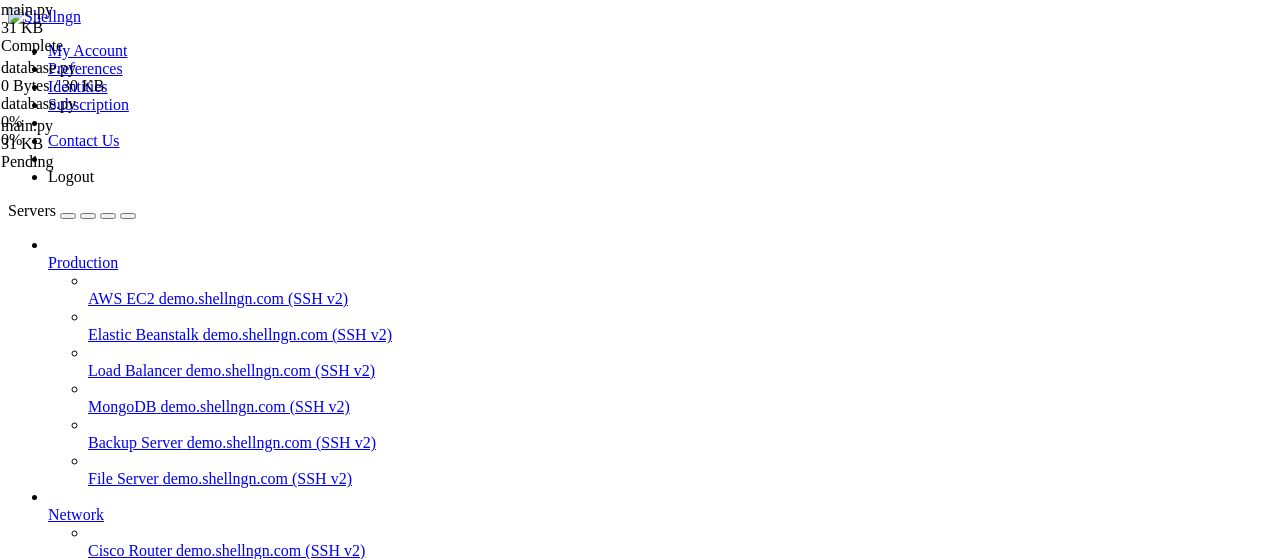 click at bounding box center [36, 1752] 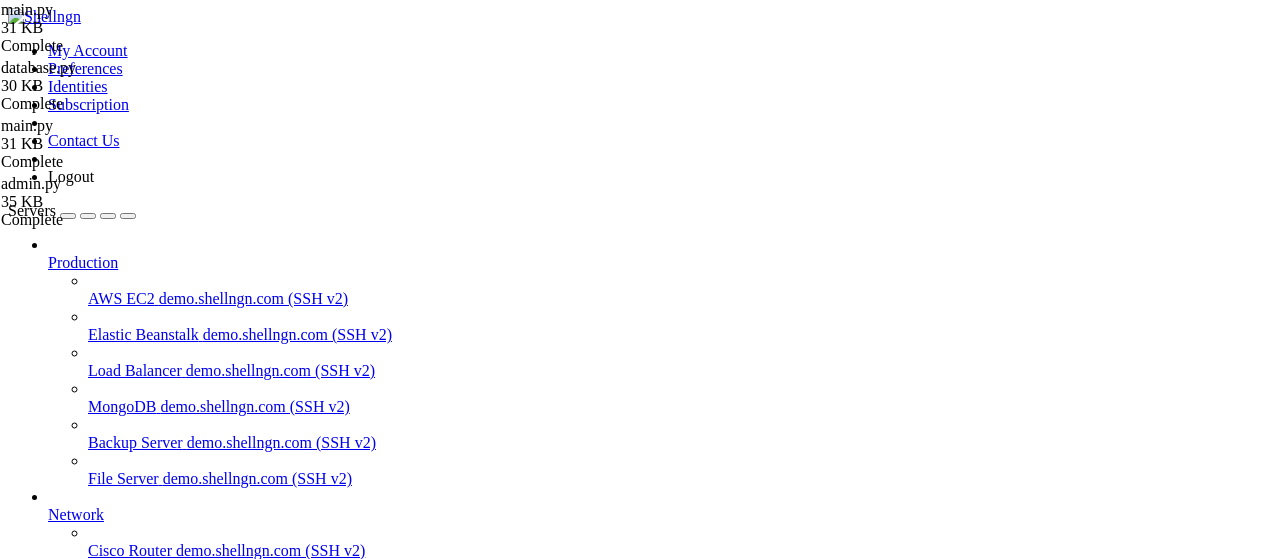 click on "apibypass" at bounding box center (79, 870) 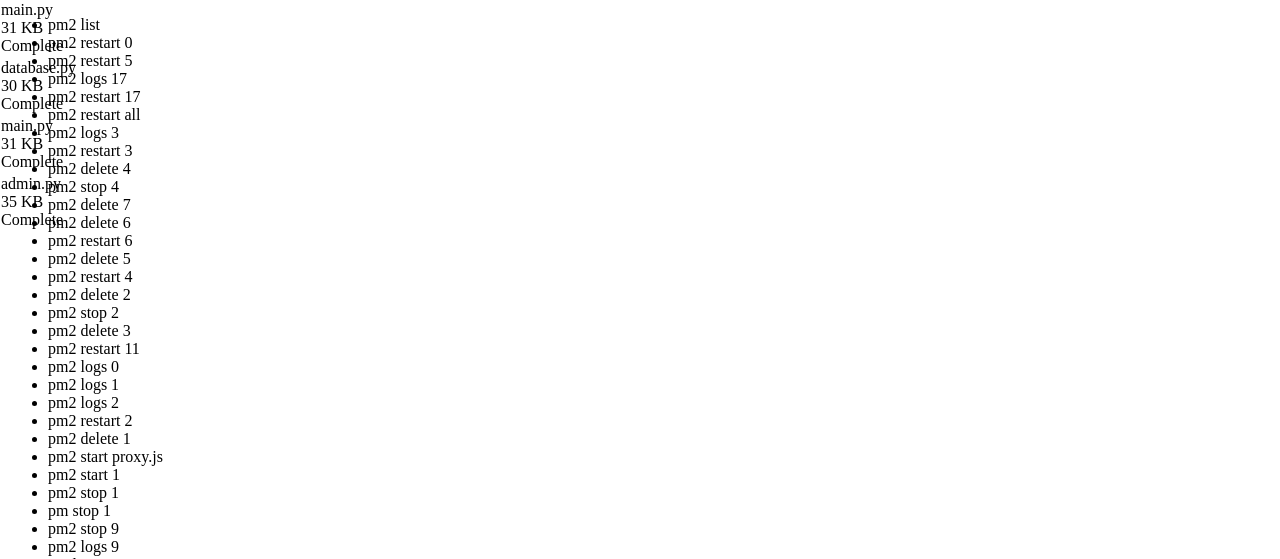 drag, startPoint x: 537, startPoint y: 320, endPoint x: 306, endPoint y: 227, distance: 249.01807 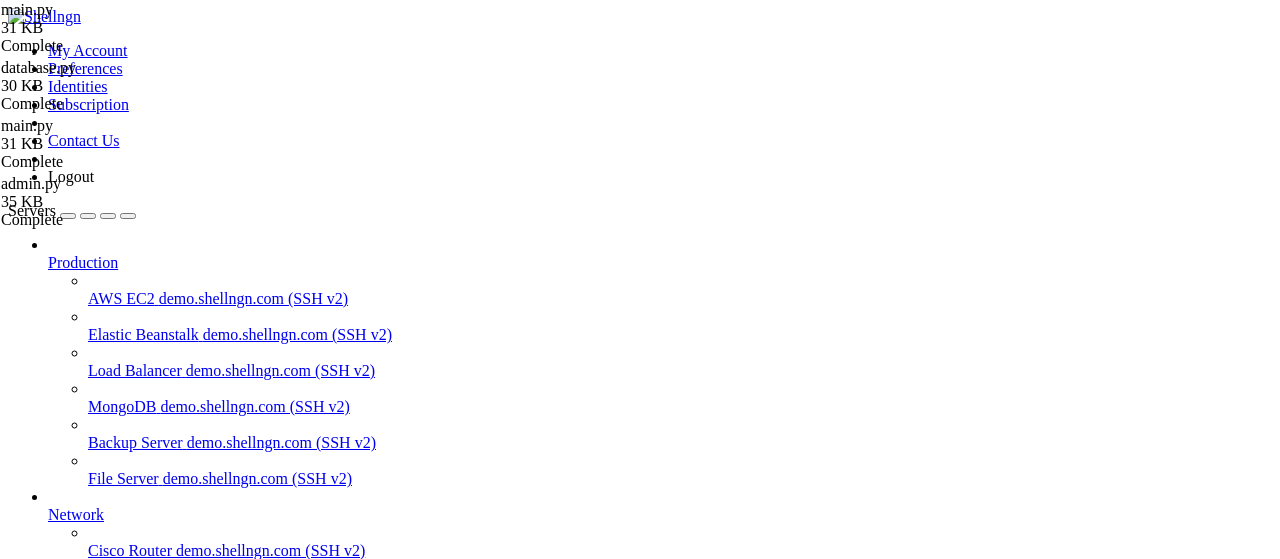 scroll, scrollTop: 384, scrollLeft: 0, axis: vertical 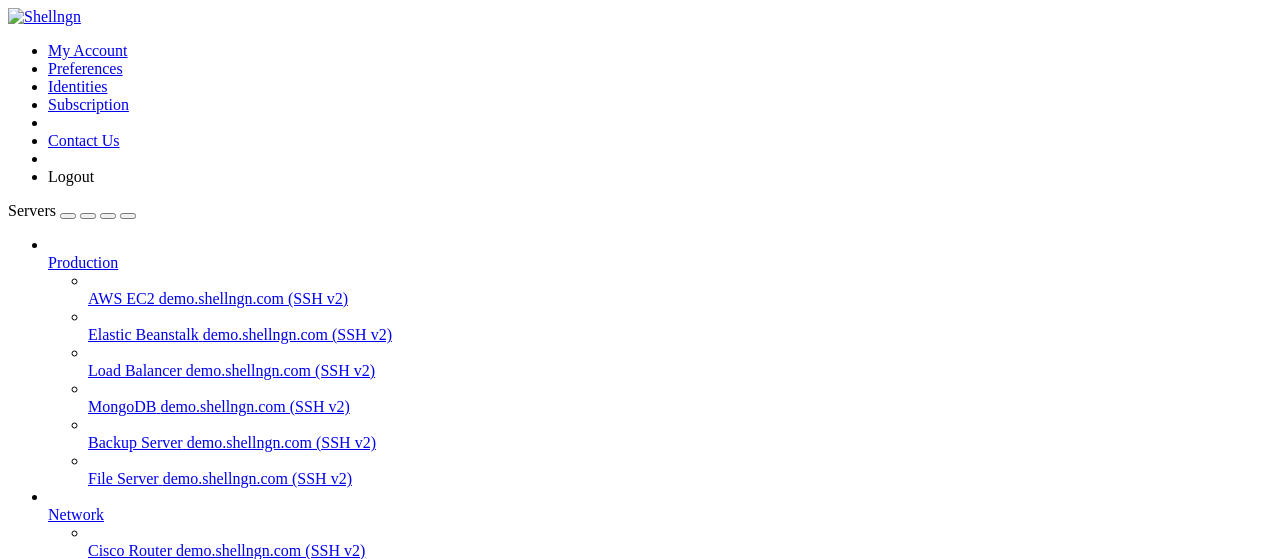 click on "  Start a Session
Select a server to start a session via SSH, SFTP, RDP, VNC or Telnet.   -or-
Add Server" at bounding box center (640, 900) 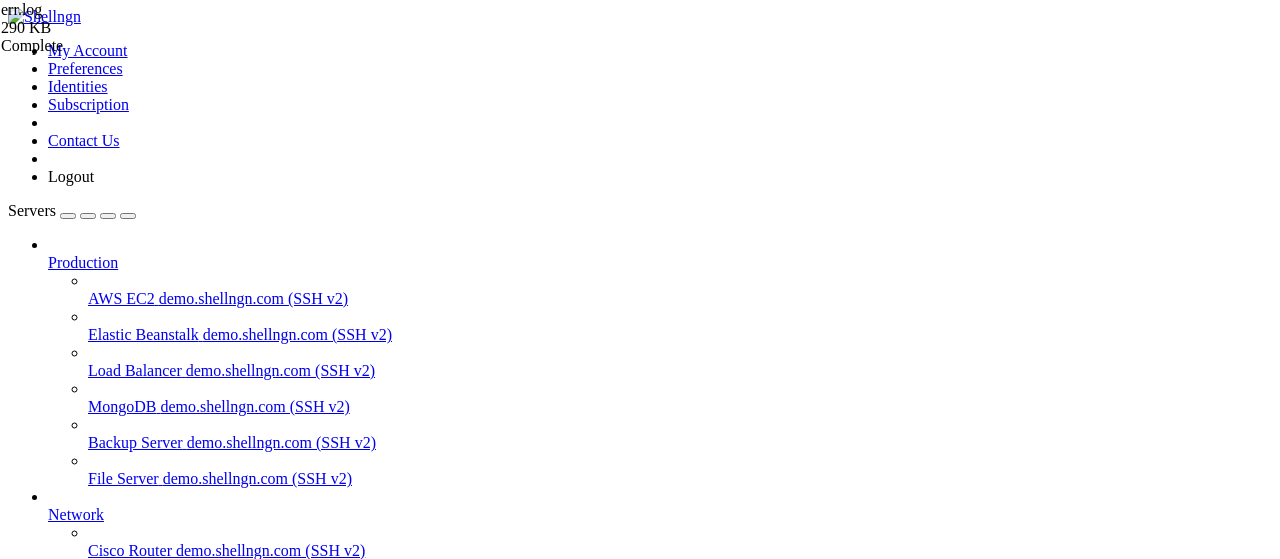 scroll, scrollTop: 25684, scrollLeft: 0, axis: vertical 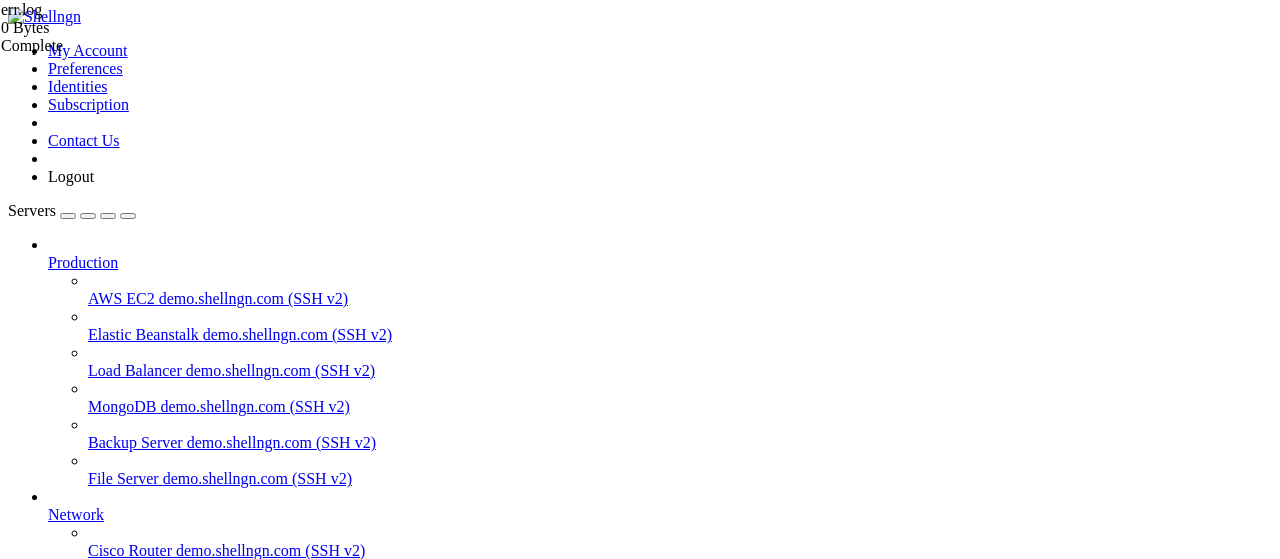 click at bounding box center [217, 1303] 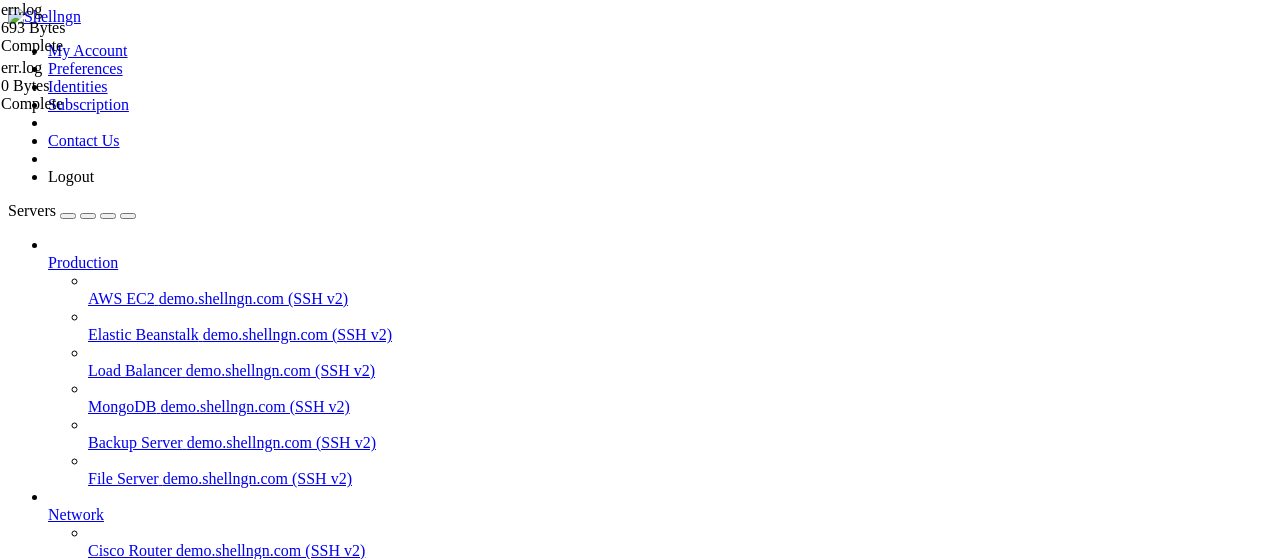 drag, startPoint x: 484, startPoint y: 286, endPoint x: 229, endPoint y: 42, distance: 352.932 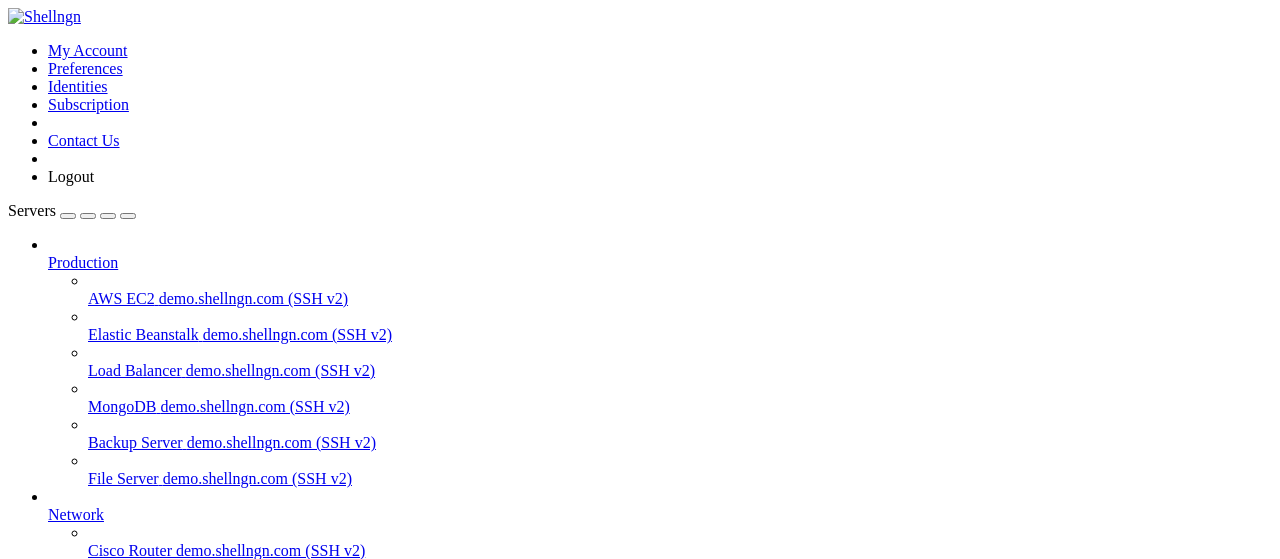 click on "213.21.237.208 (SSH v2)" at bounding box center [182, 766] 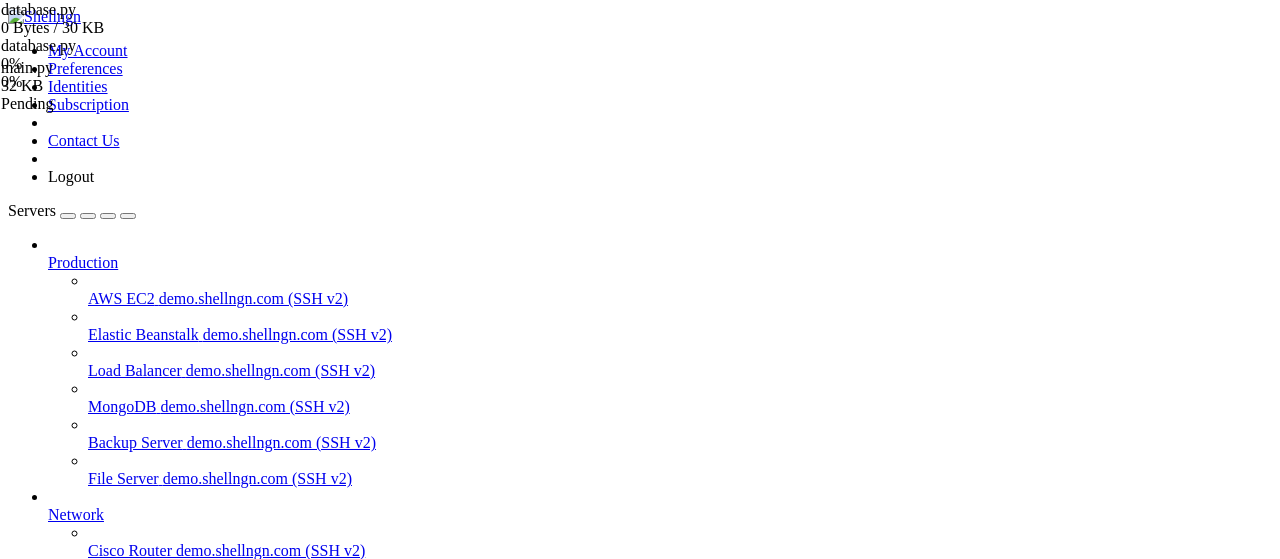 click at bounding box center (36, 1752) 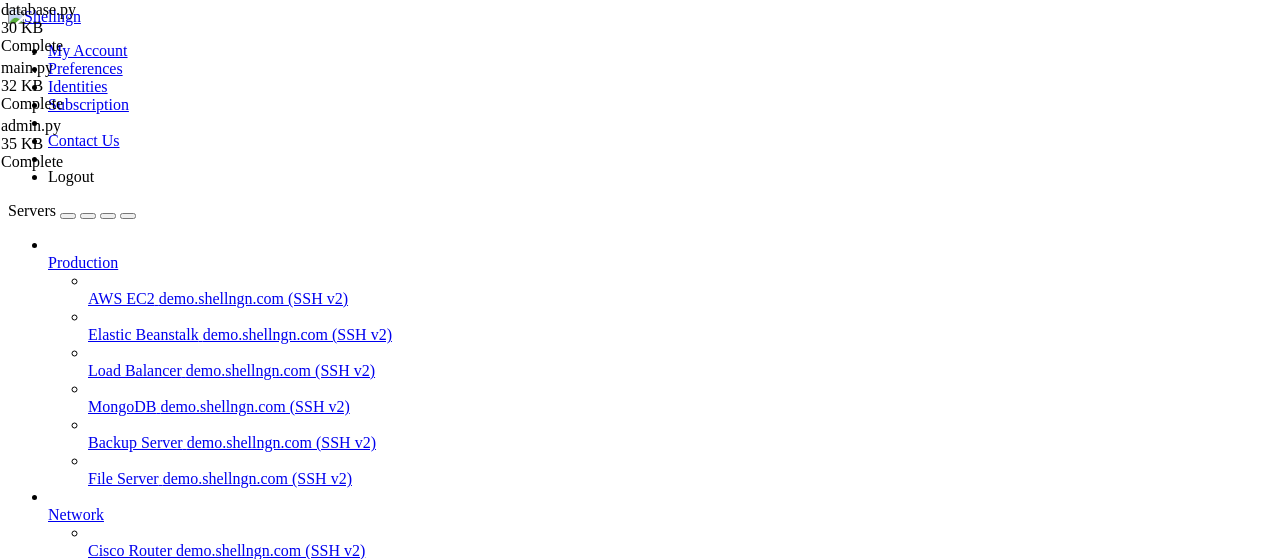 click at bounding box center (36, 1752) 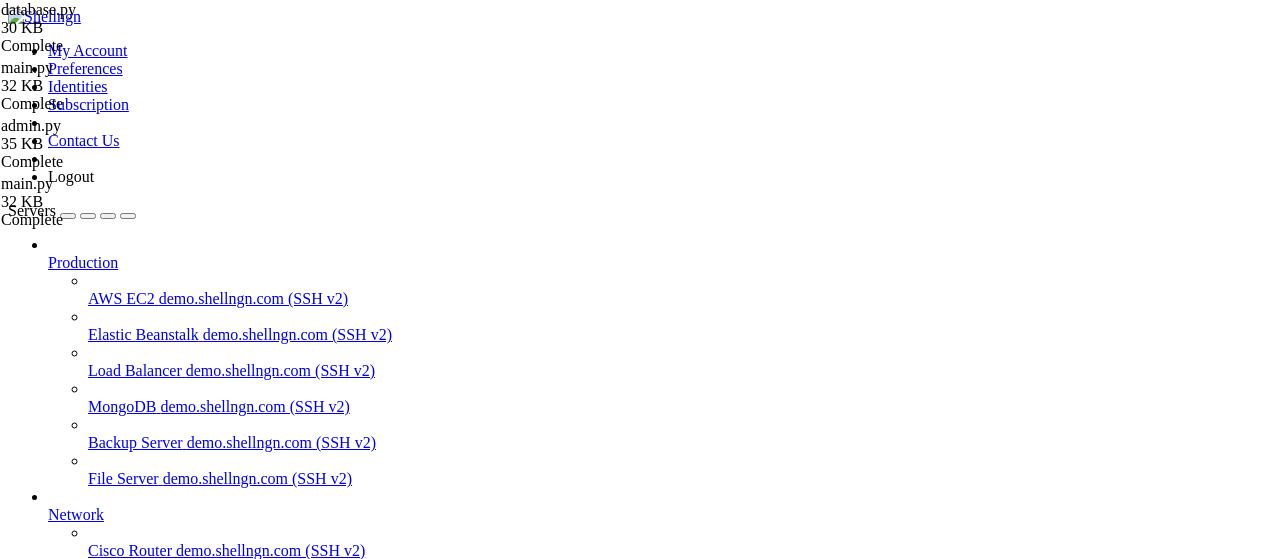 click on "apibypass
" at bounding box center (660, 880) 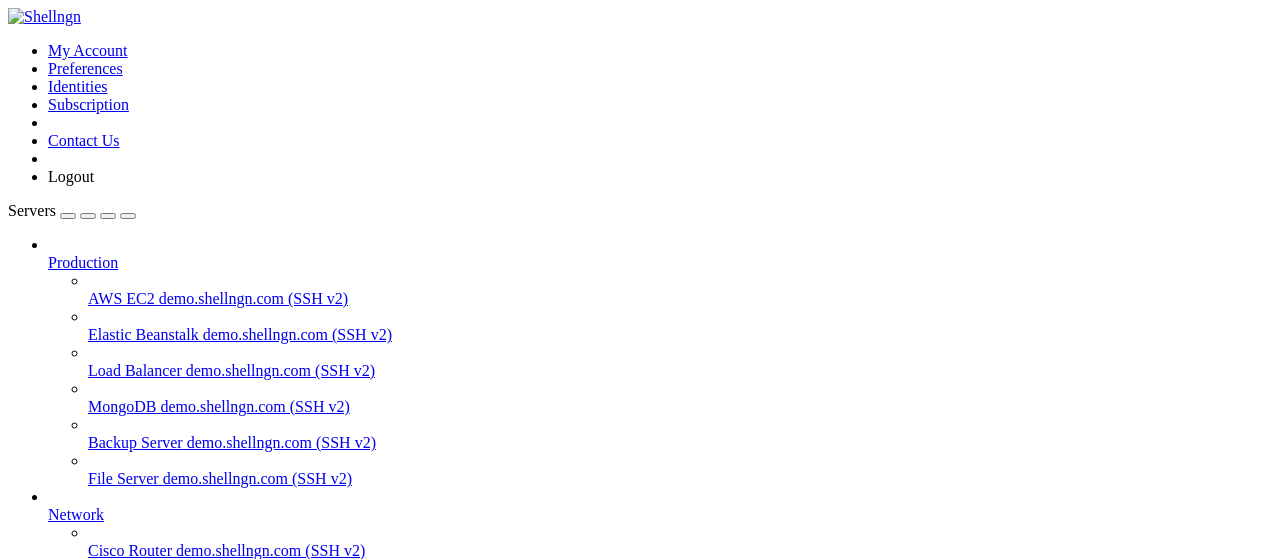 click on "ботики" at bounding box center (72, 766) 